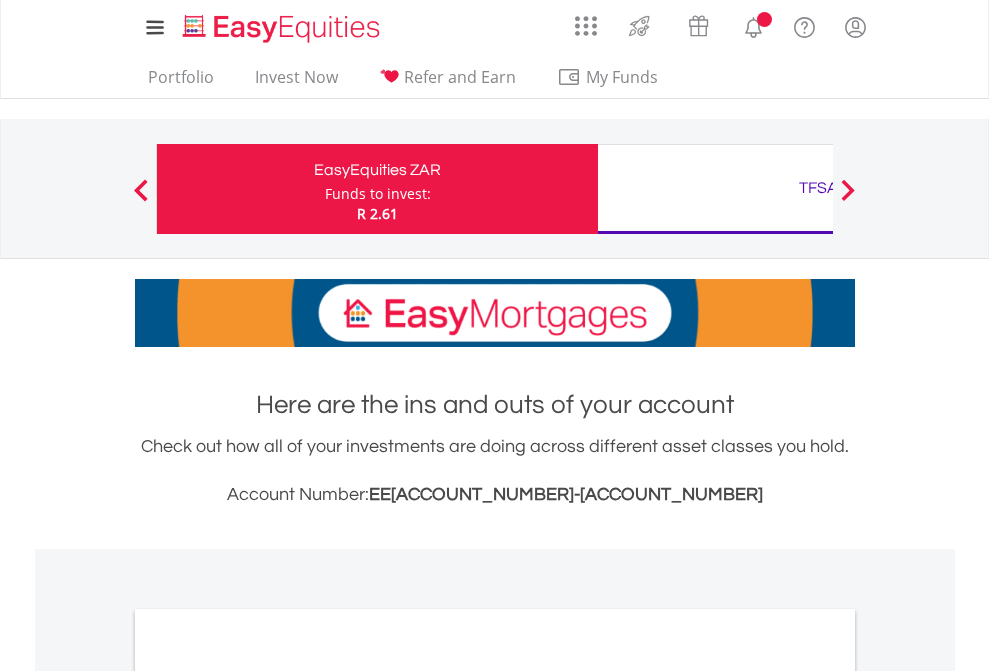 scroll, scrollTop: 0, scrollLeft: 0, axis: both 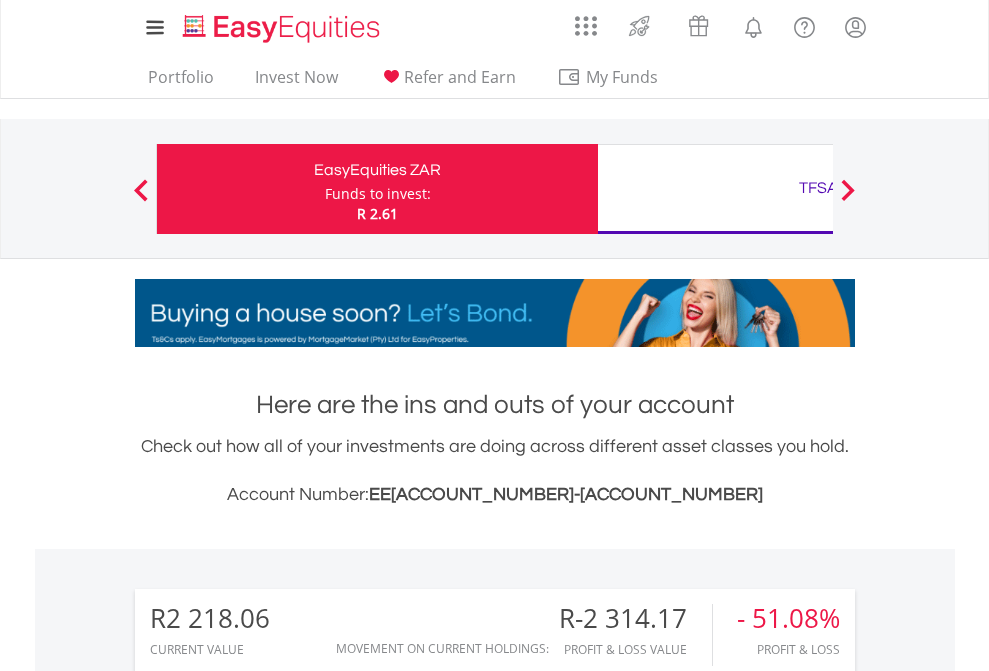 click on "Funds to invest:" at bounding box center [378, 194] 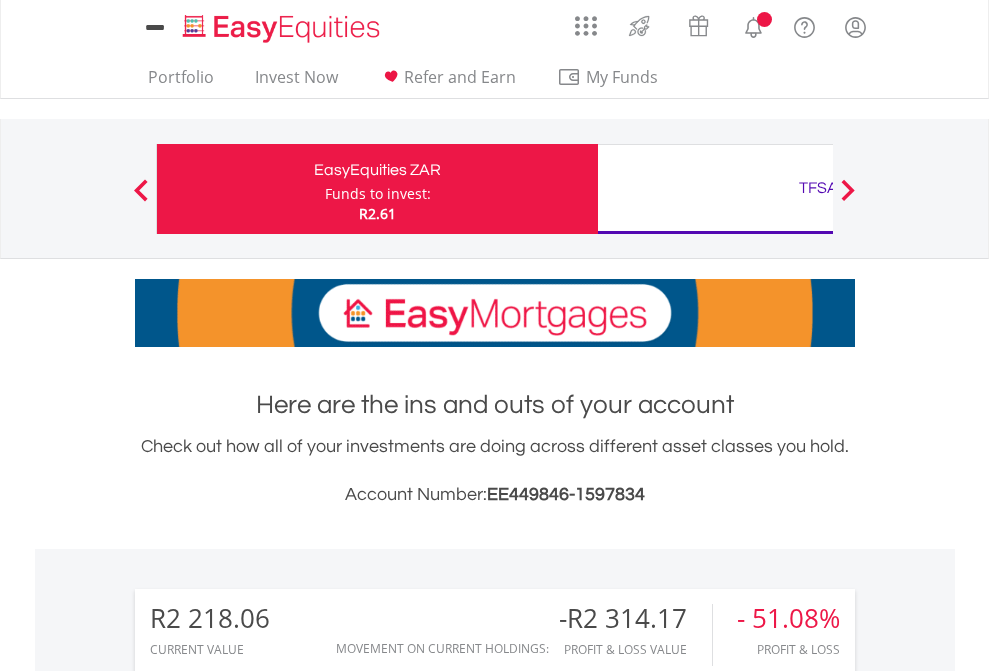 scroll, scrollTop: 0, scrollLeft: 0, axis: both 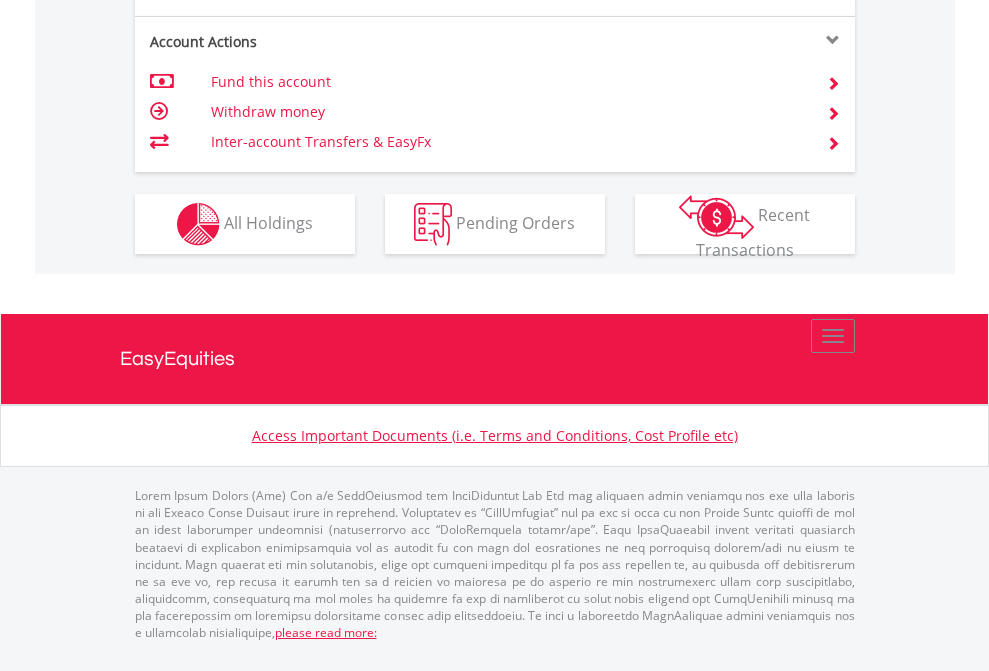 click on "Investment types" at bounding box center (706, -337) 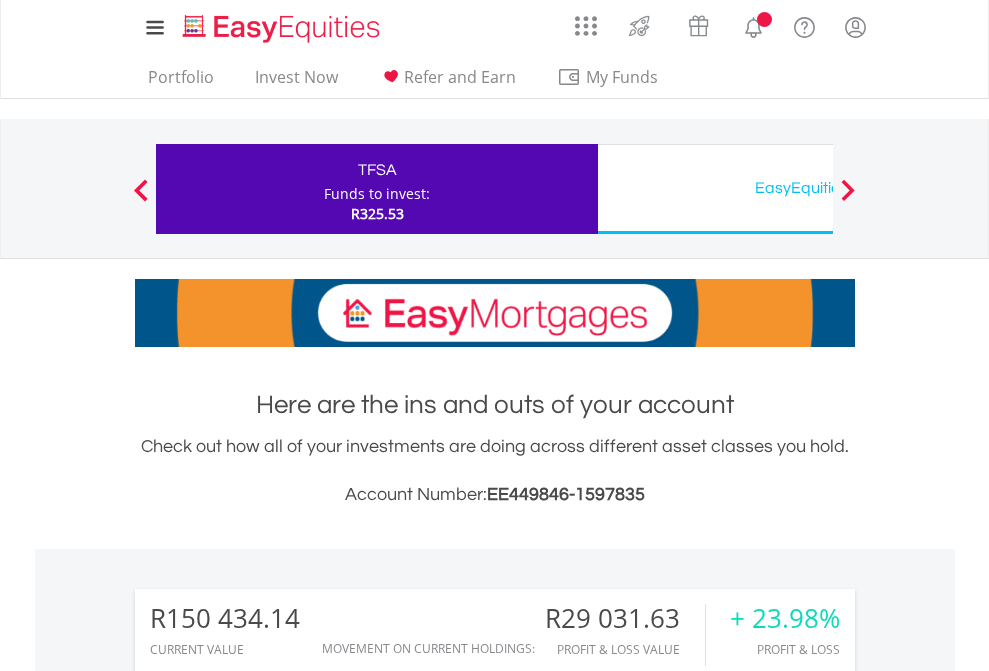 scroll, scrollTop: 0, scrollLeft: 0, axis: both 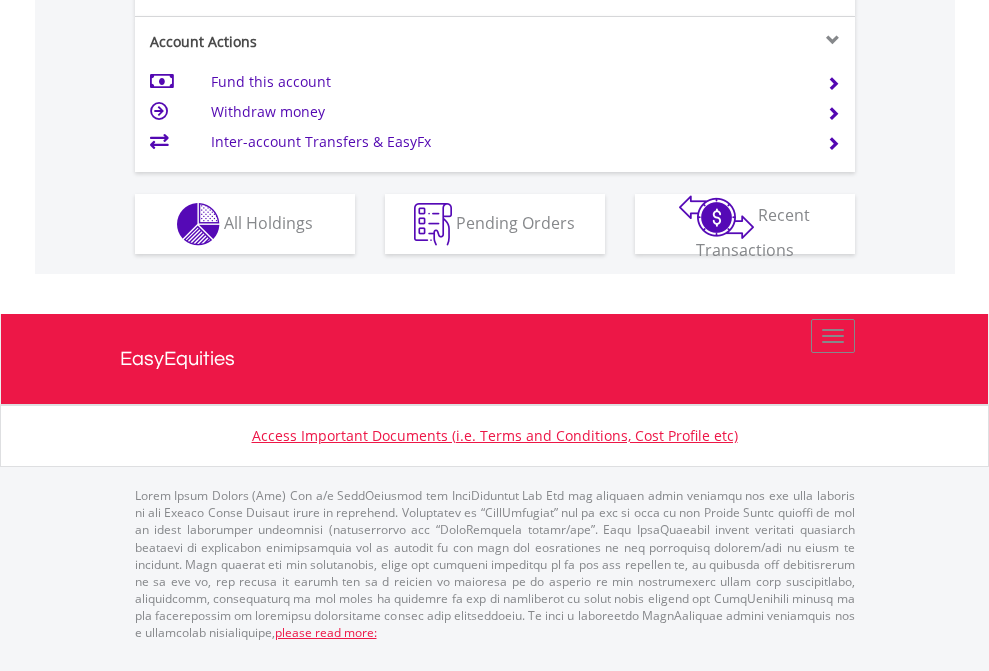 click on "Investment types" at bounding box center (706, -337) 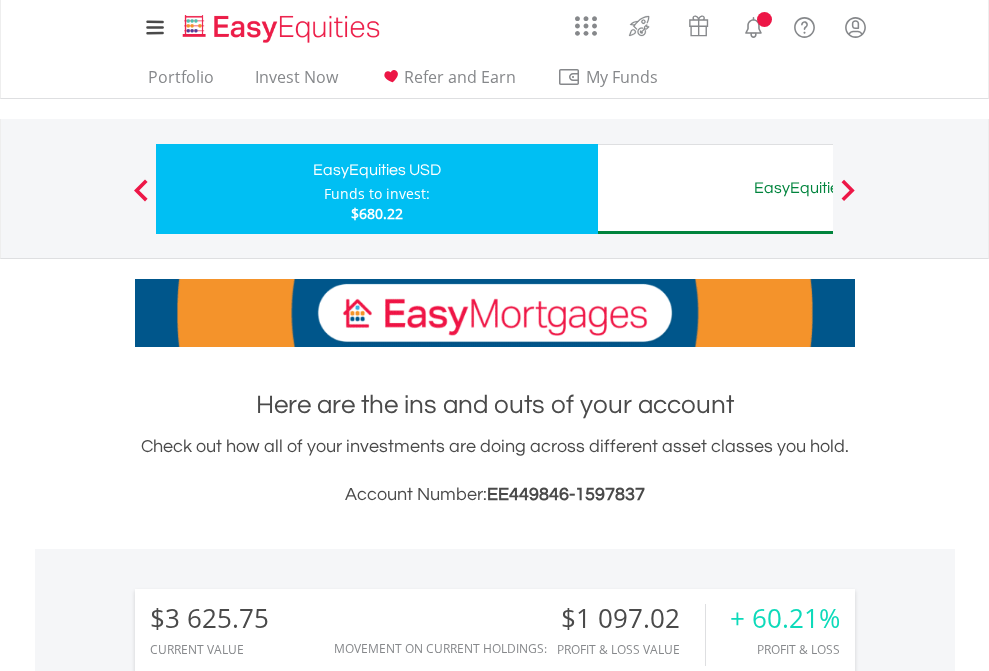 scroll, scrollTop: 0, scrollLeft: 0, axis: both 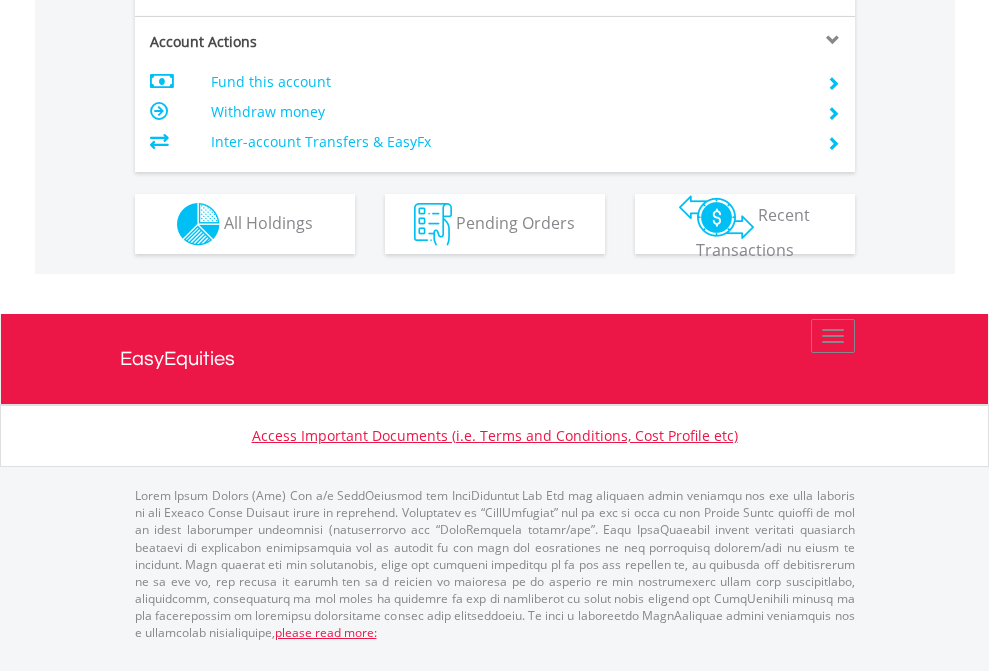 click on "Investment types" at bounding box center [706, -337] 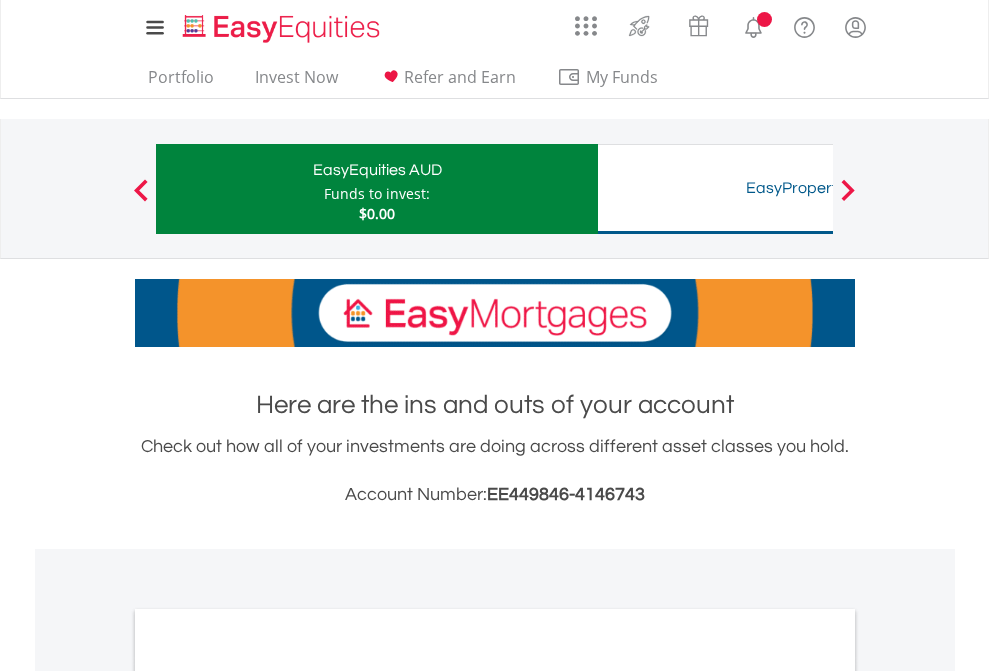 scroll, scrollTop: 0, scrollLeft: 0, axis: both 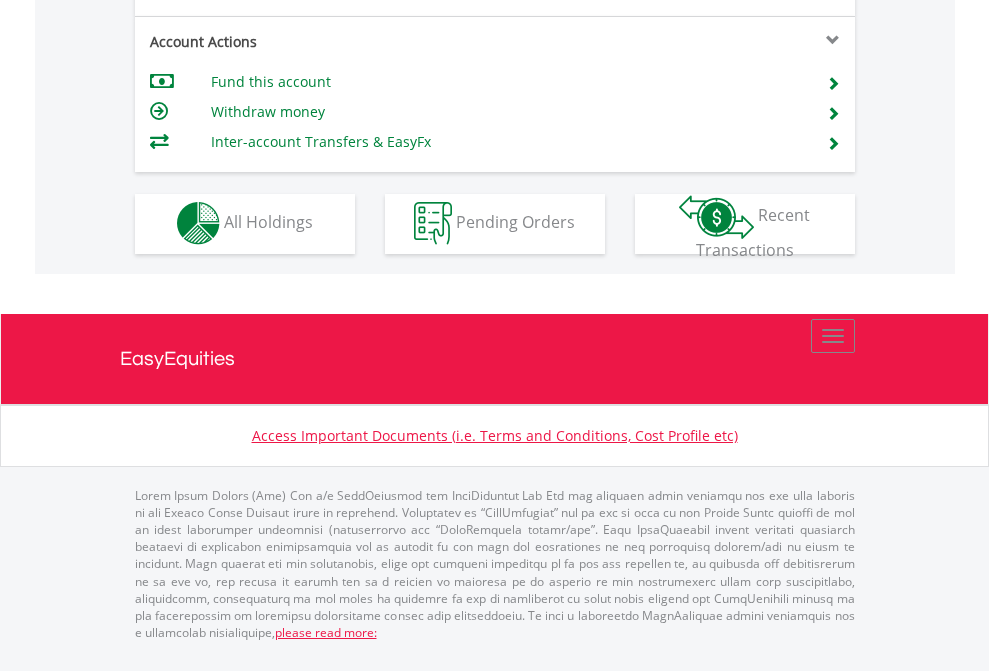 click on "Investment types" at bounding box center (706, -353) 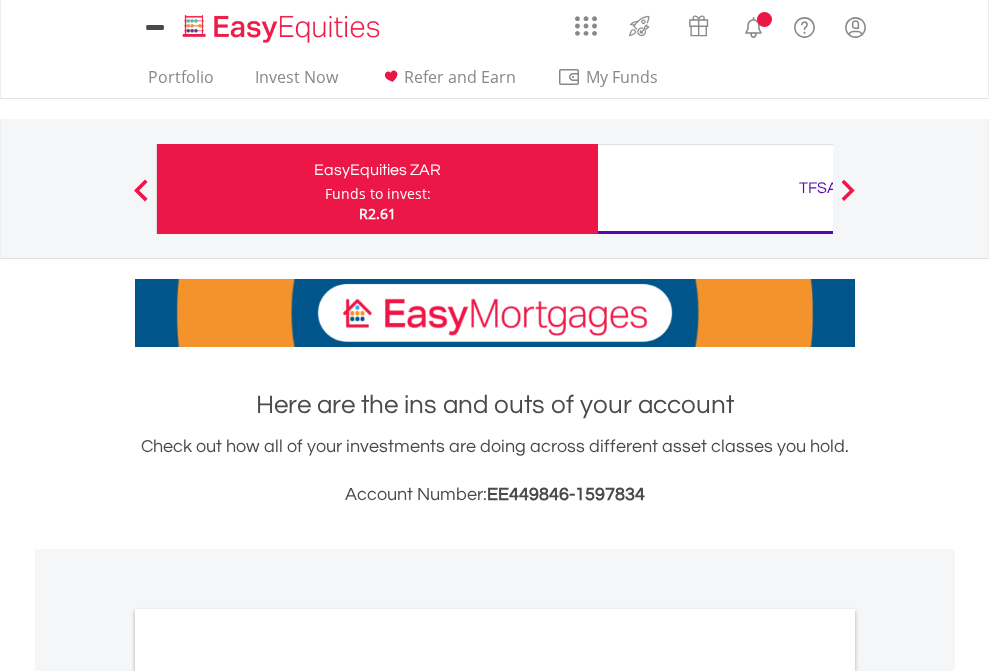 scroll, scrollTop: 0, scrollLeft: 0, axis: both 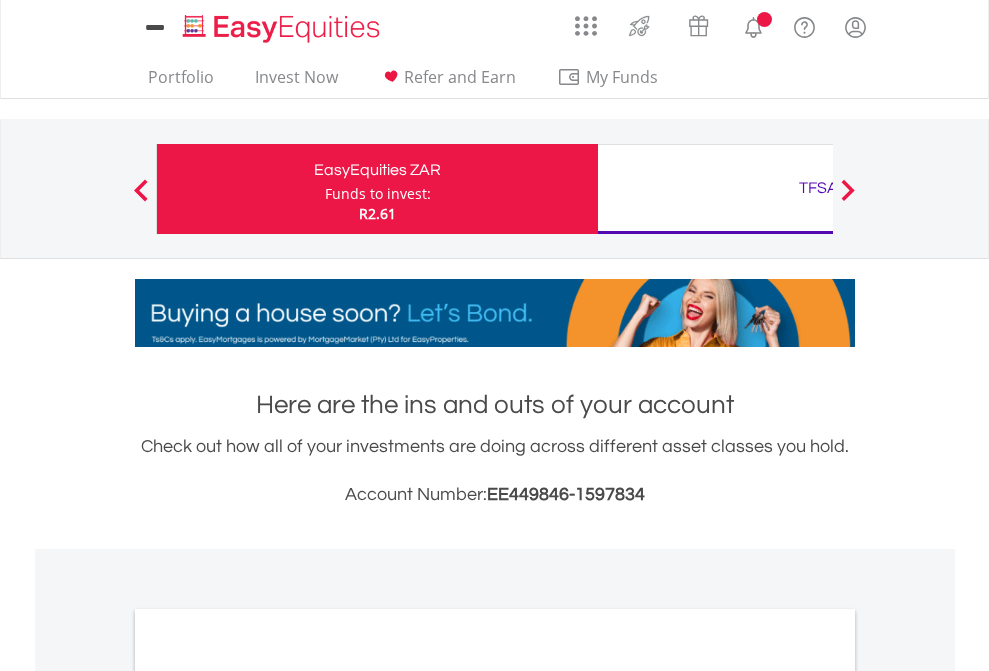 click on "All Holdings" at bounding box center [268, 1096] 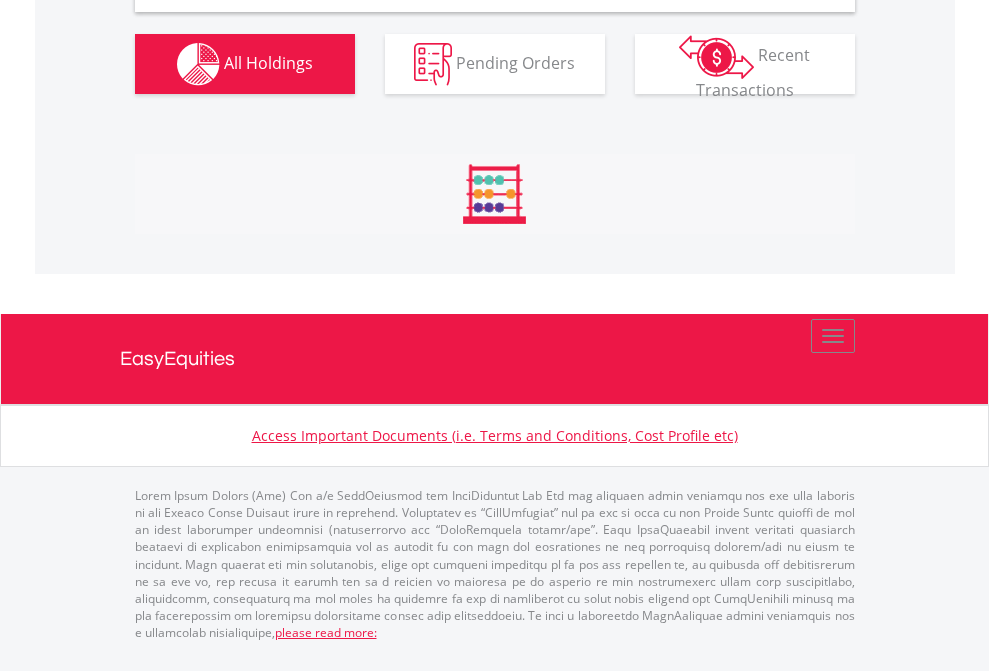 scroll, scrollTop: 1933, scrollLeft: 0, axis: vertical 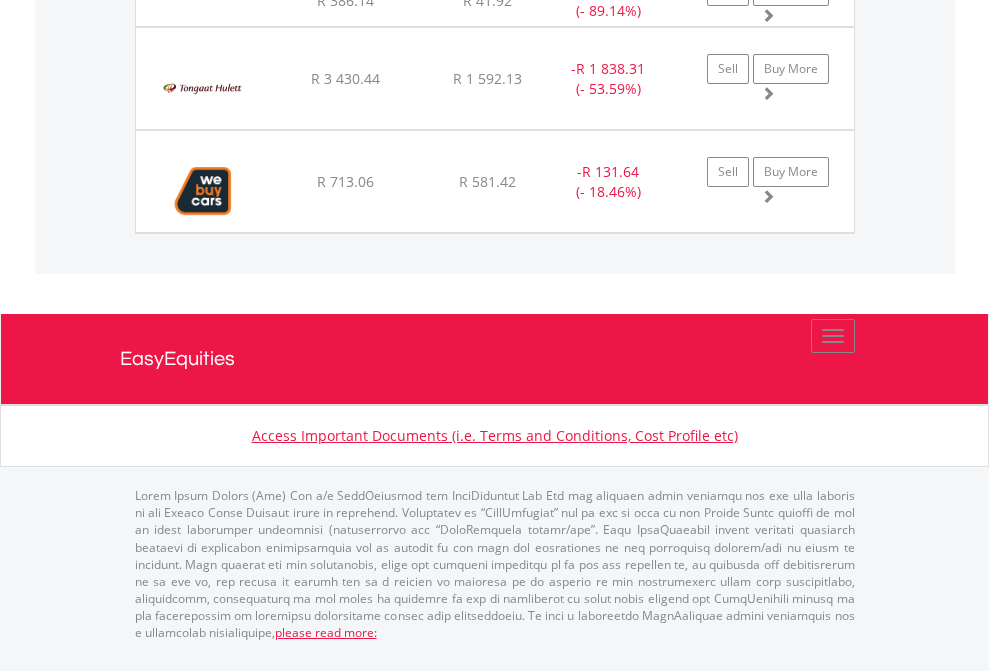 click on "TFSA" at bounding box center (818, -1123) 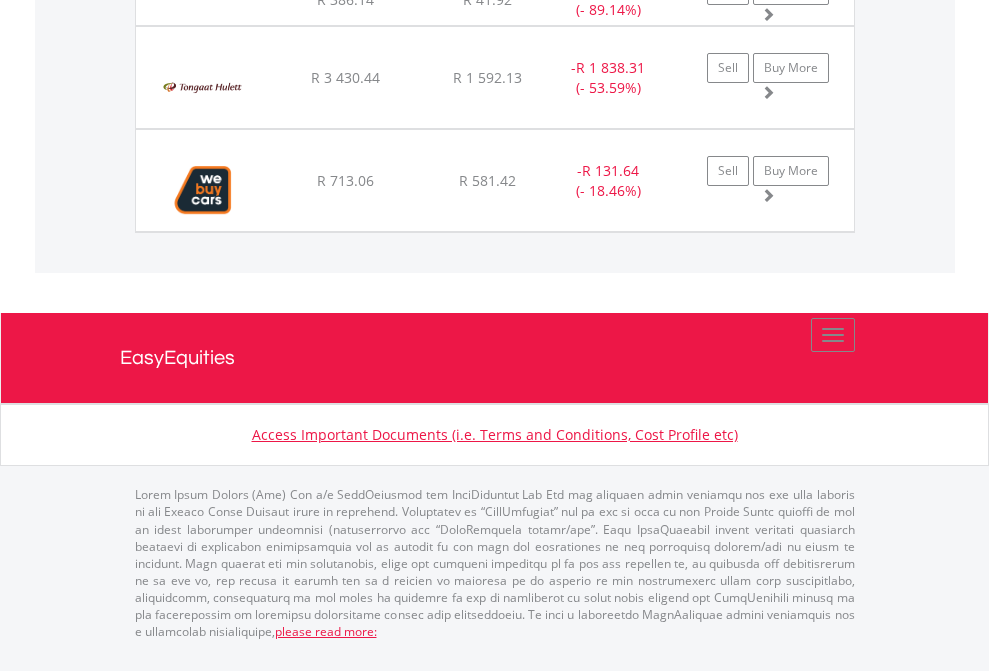 scroll, scrollTop: 144, scrollLeft: 0, axis: vertical 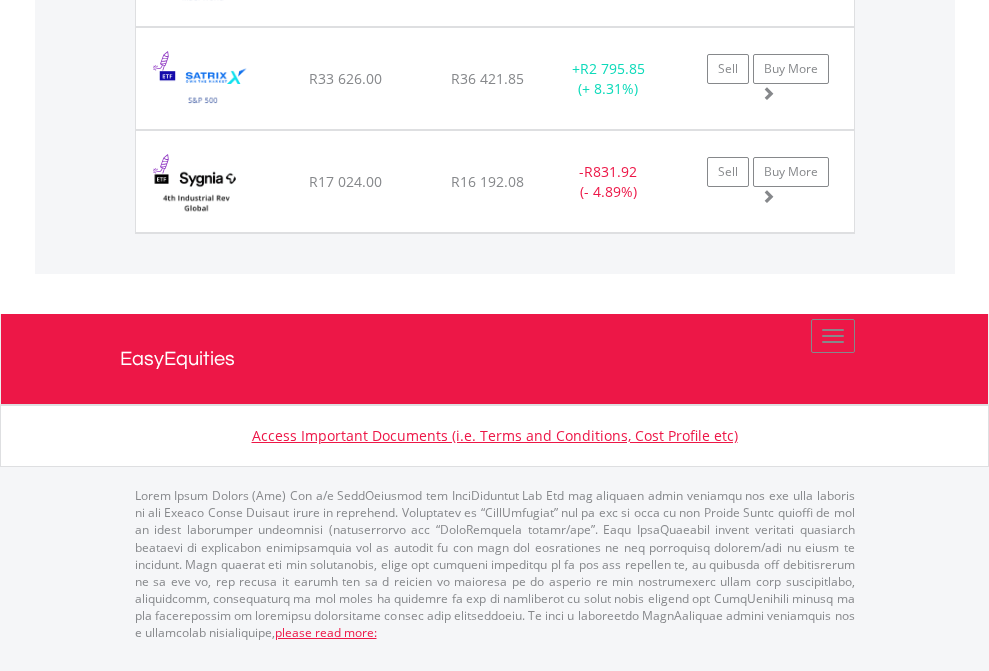 click on "EasyEquities USD" at bounding box center (818, -1483) 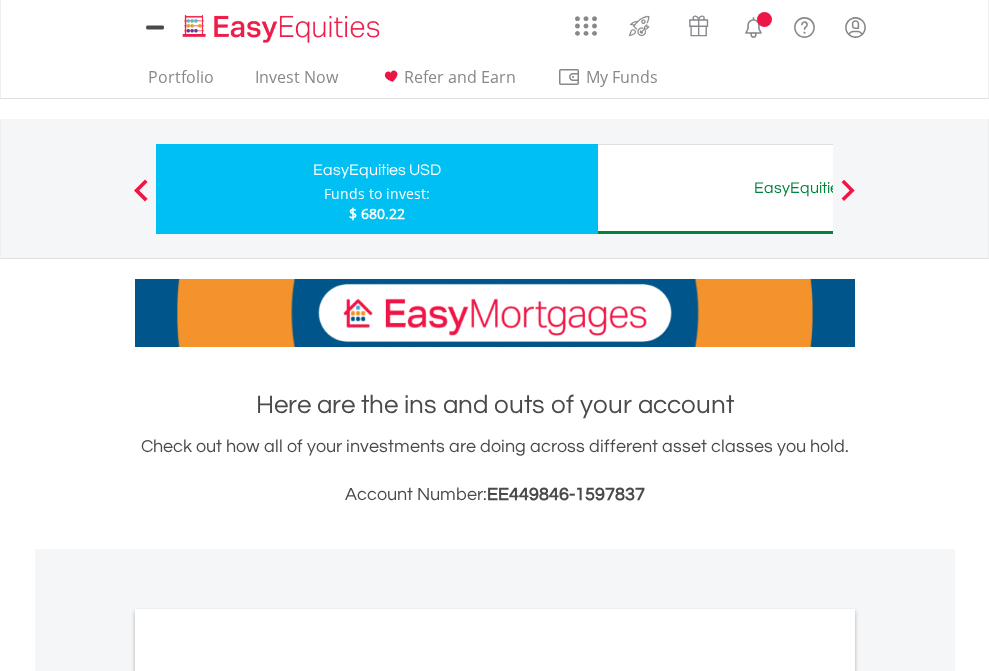 scroll, scrollTop: 0, scrollLeft: 0, axis: both 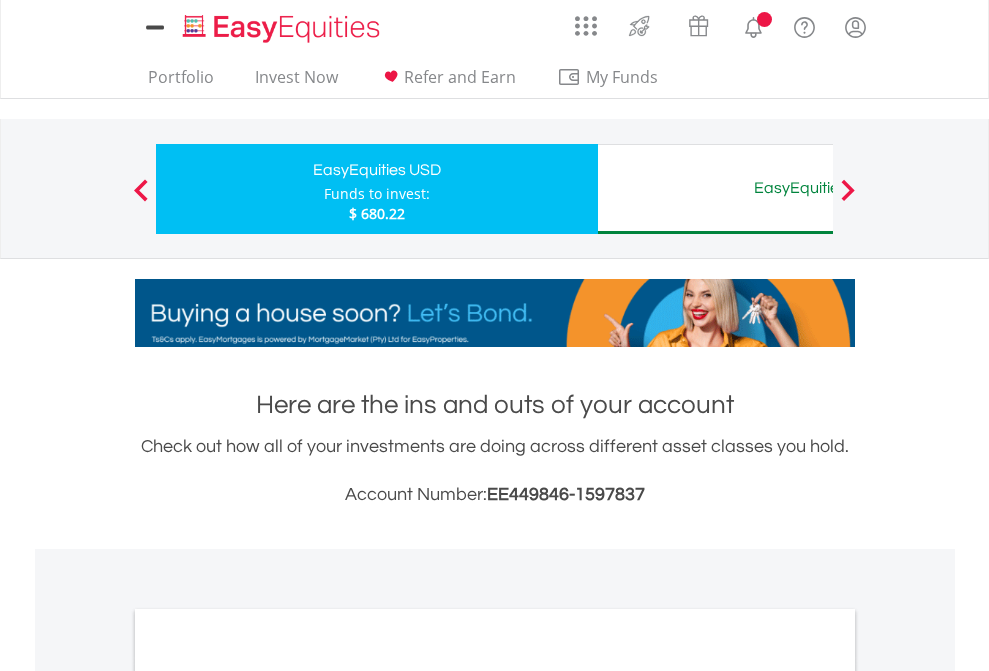 click on "All Holdings" at bounding box center (268, 1096) 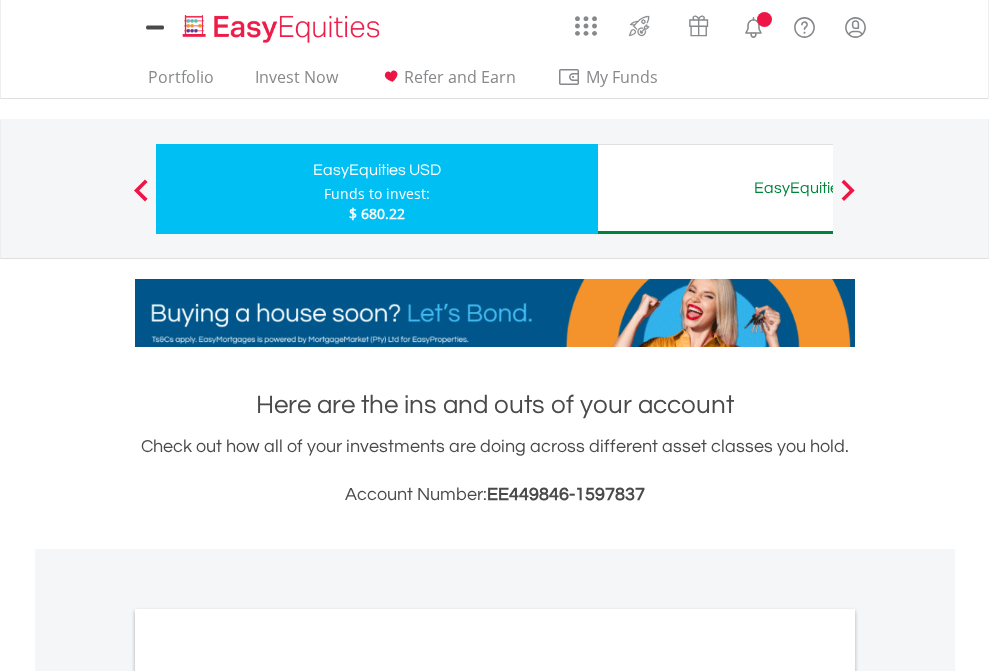 scroll, scrollTop: 1202, scrollLeft: 0, axis: vertical 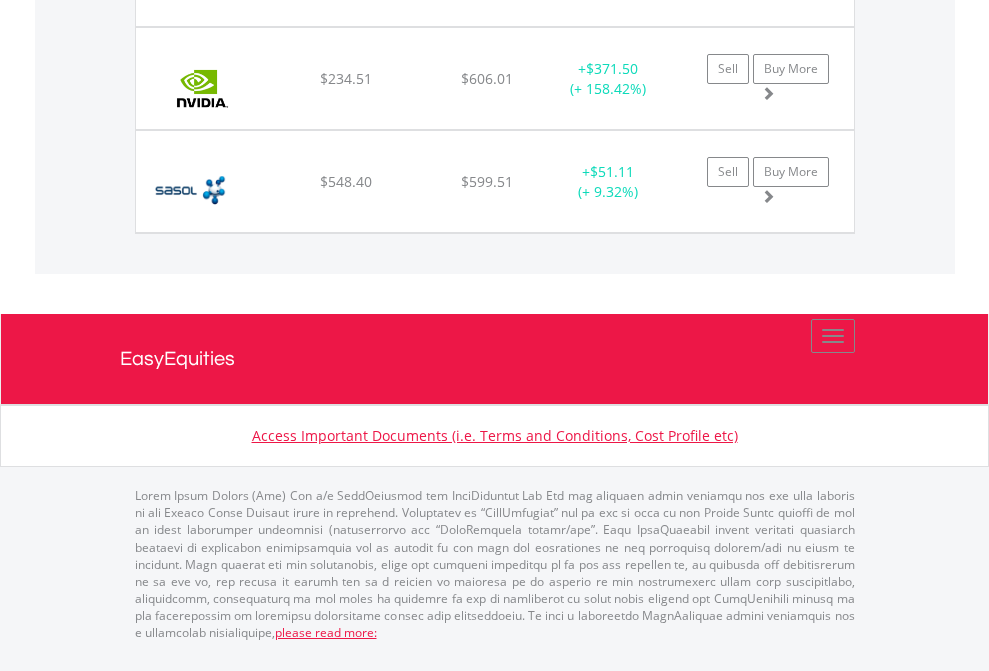 click on "EasyEquities AUD" at bounding box center [818, -1483] 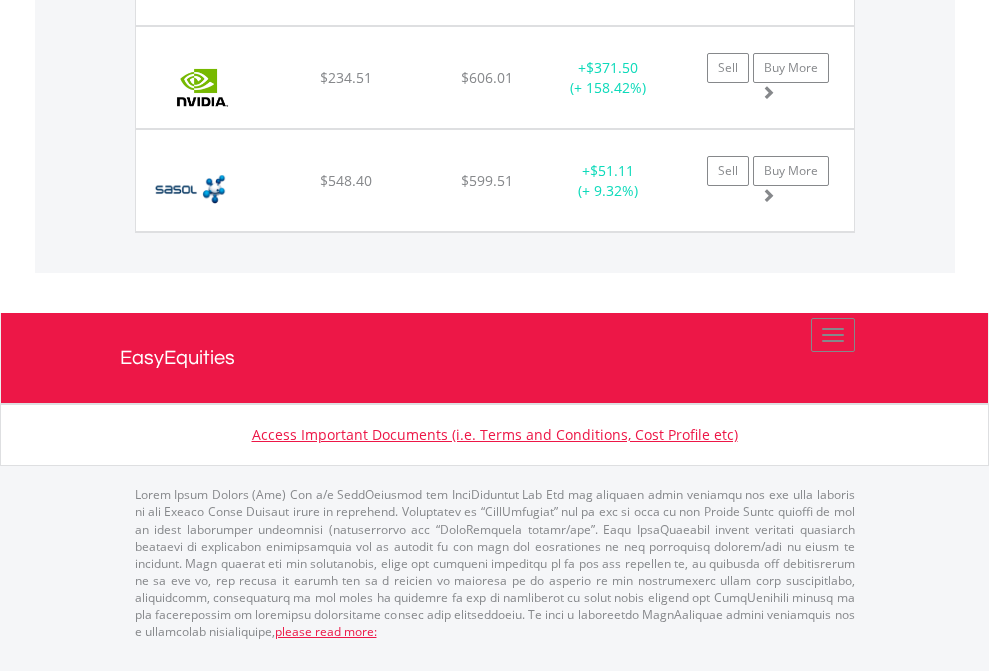 scroll, scrollTop: 144, scrollLeft: 0, axis: vertical 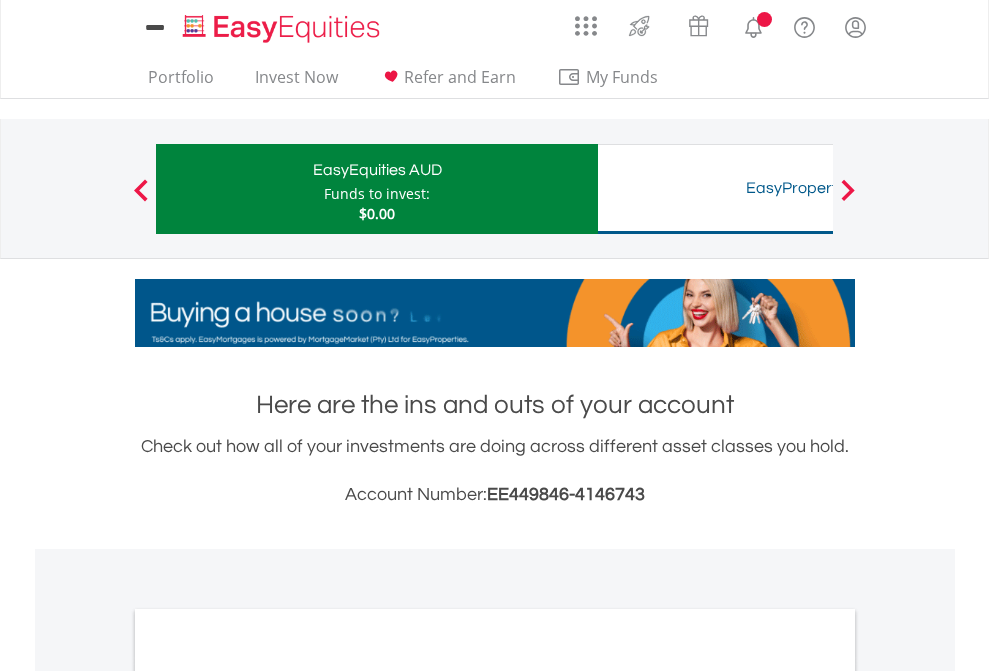 click on "All Holdings" at bounding box center [268, 1096] 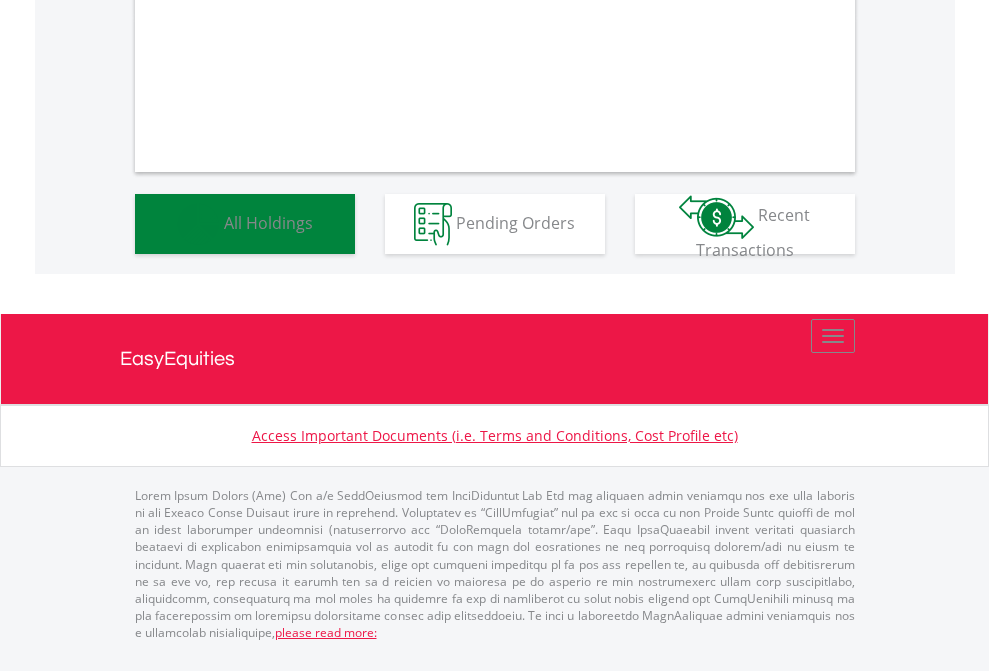 scroll, scrollTop: 1202, scrollLeft: 0, axis: vertical 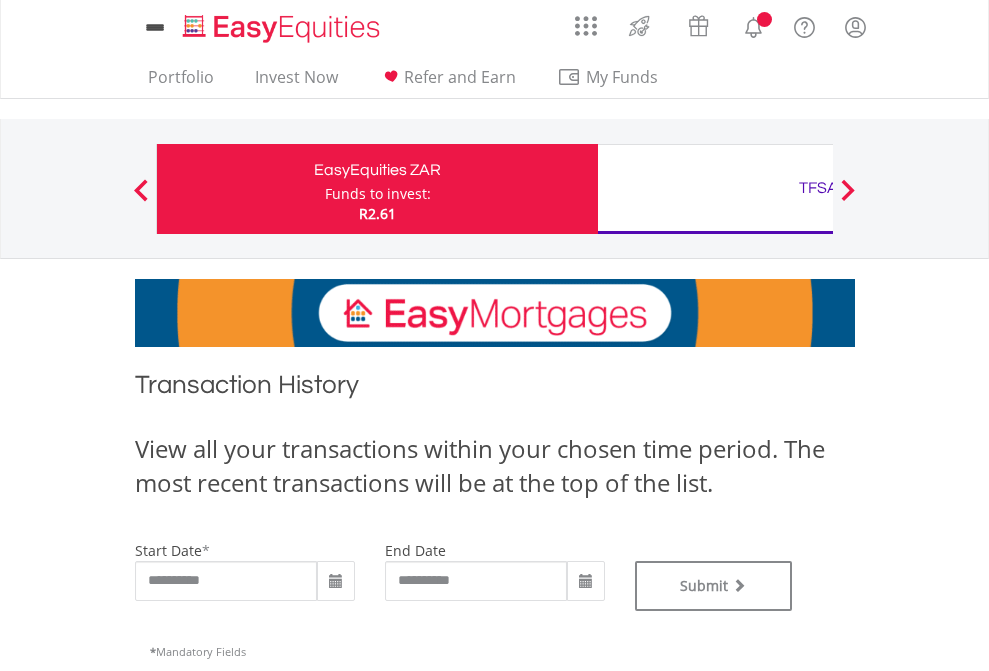 type on "**********" 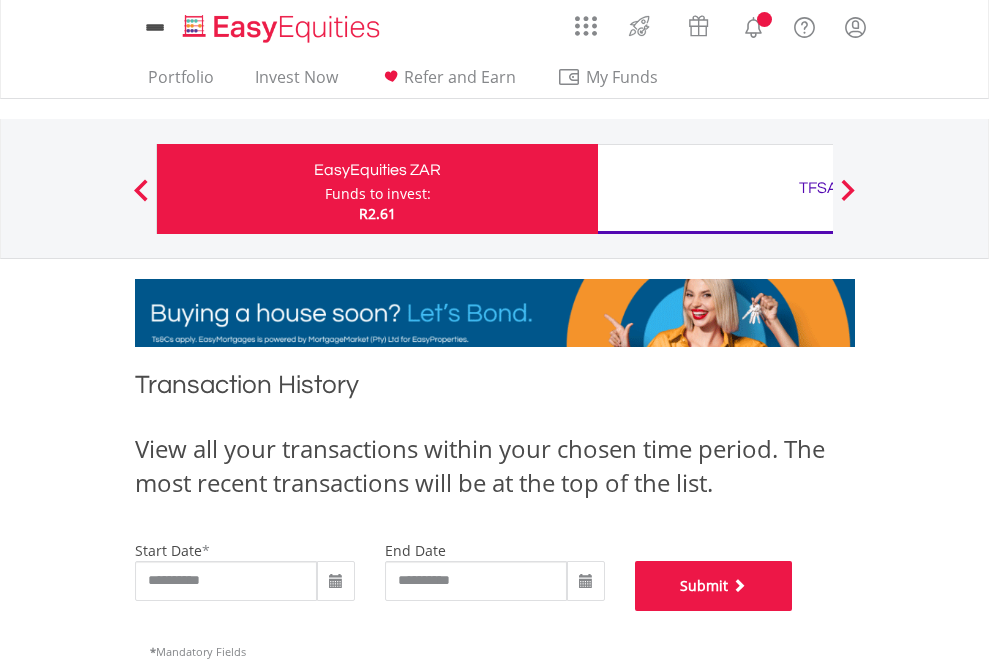 click on "Submit" at bounding box center [714, 586] 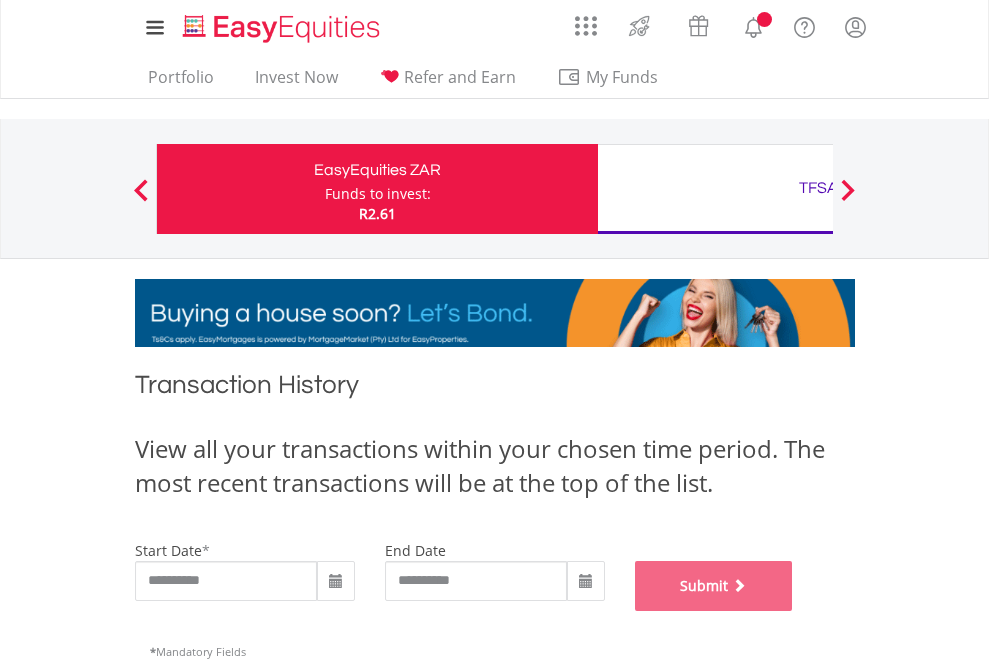 scroll, scrollTop: 811, scrollLeft: 0, axis: vertical 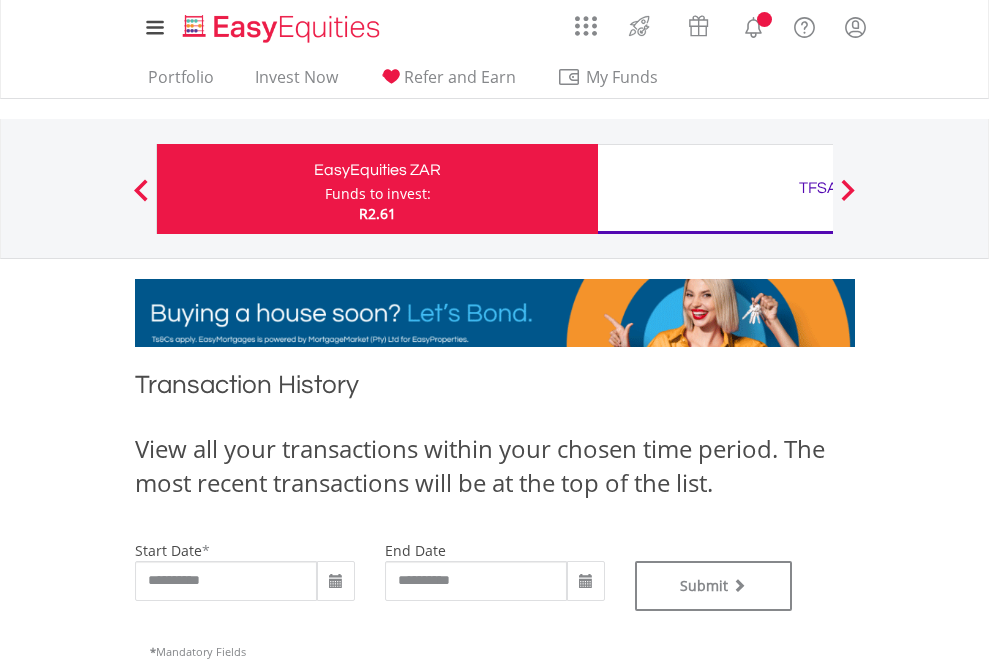 click on "TFSA" at bounding box center [818, 188] 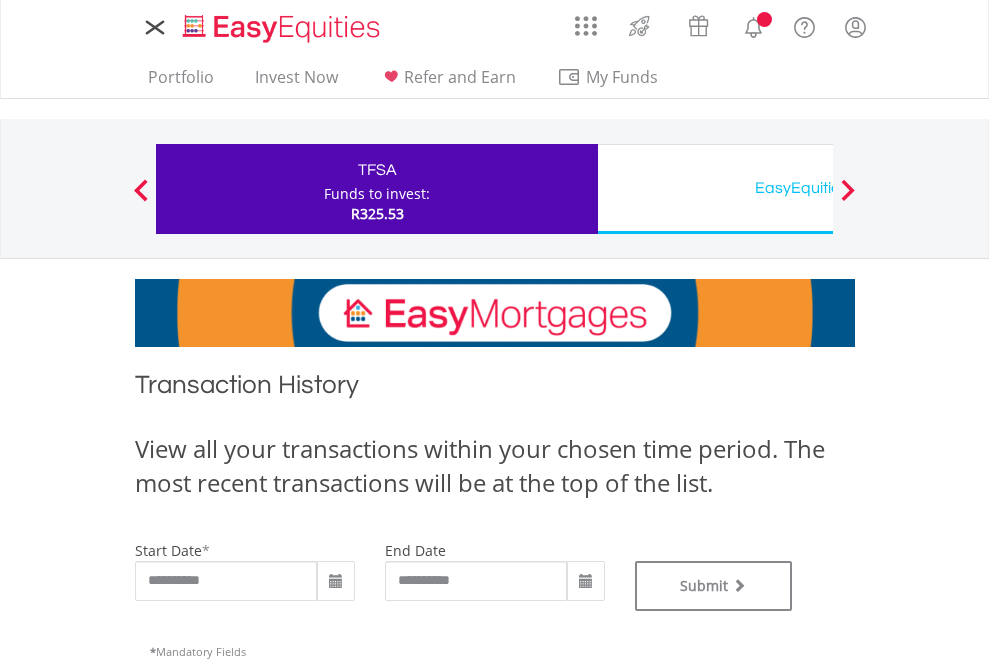 scroll, scrollTop: 0, scrollLeft: 0, axis: both 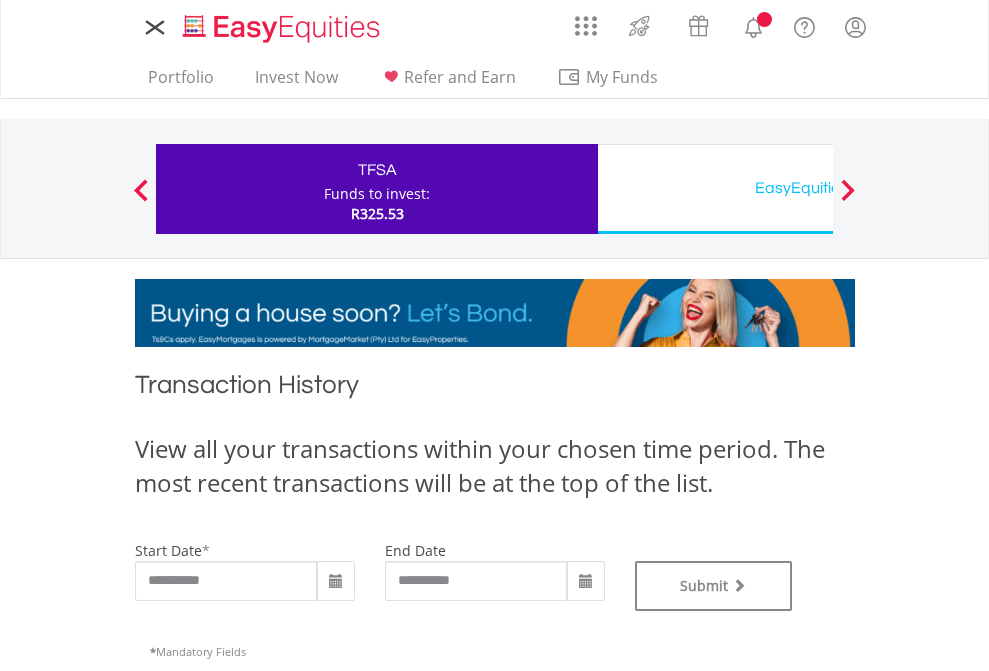 type on "**********" 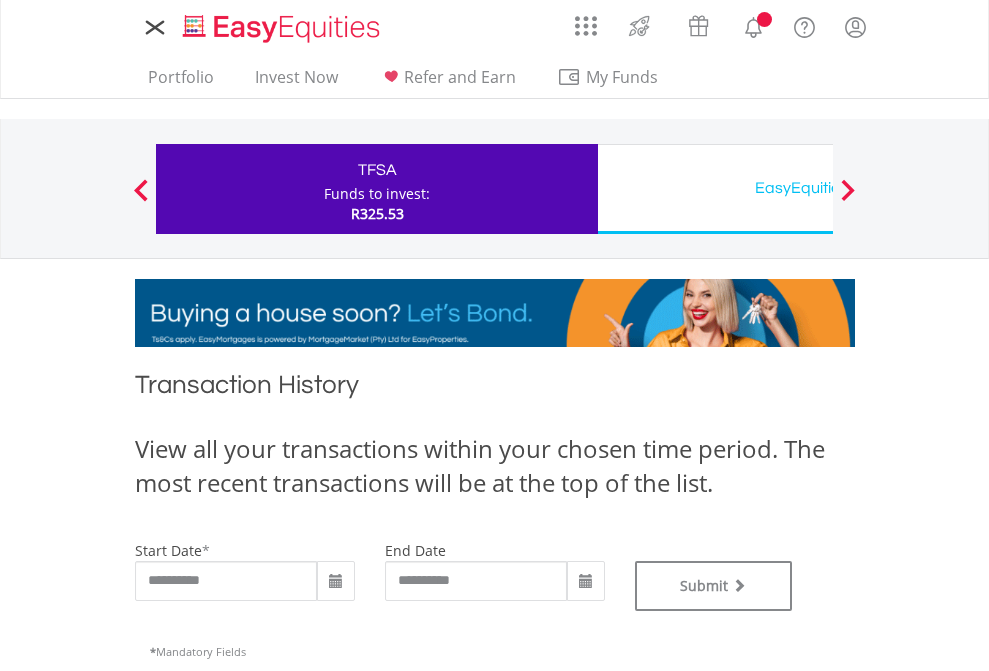 type on "**********" 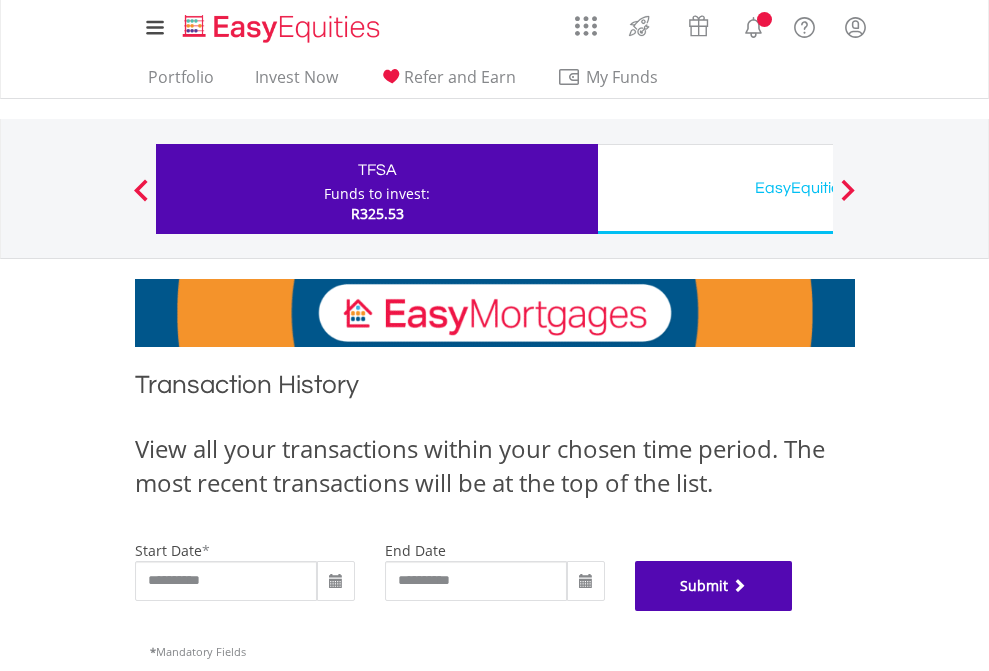 click on "Submit" at bounding box center [714, 586] 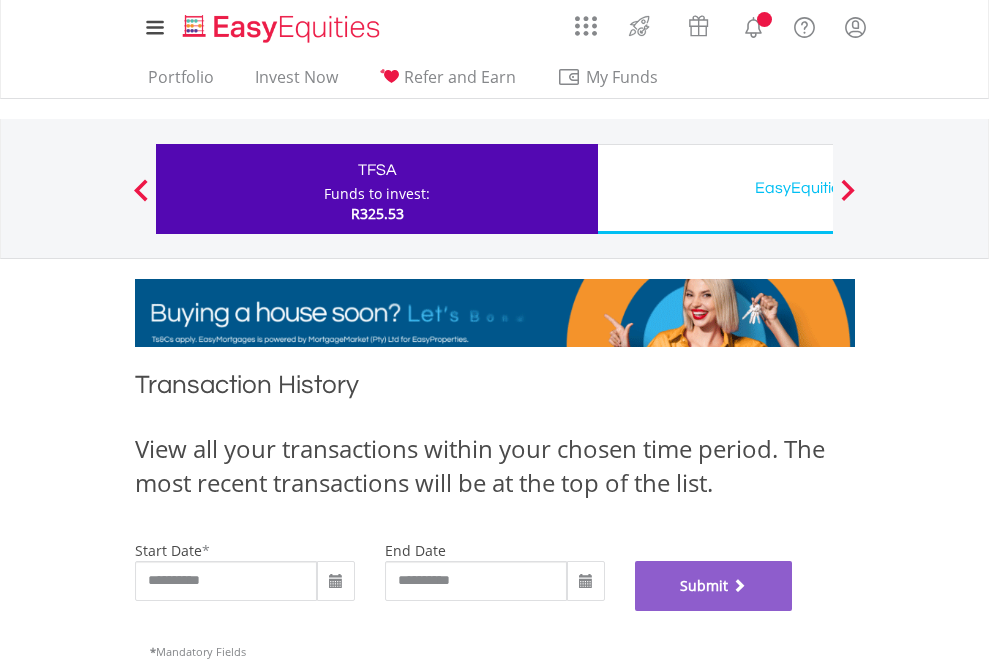scroll, scrollTop: 811, scrollLeft: 0, axis: vertical 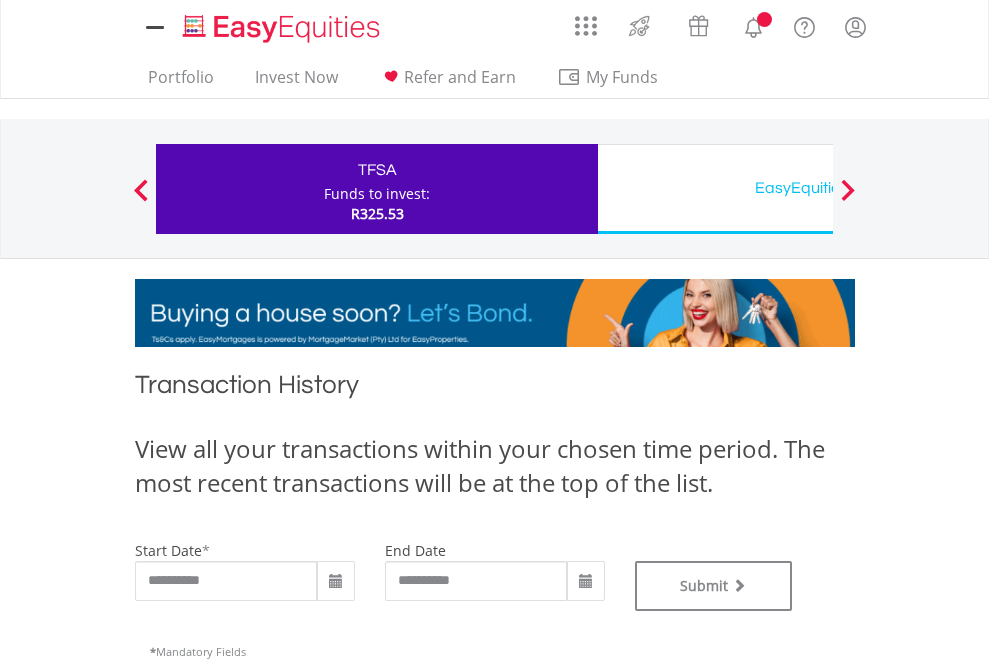 click on "EasyEquities USD" at bounding box center (818, 188) 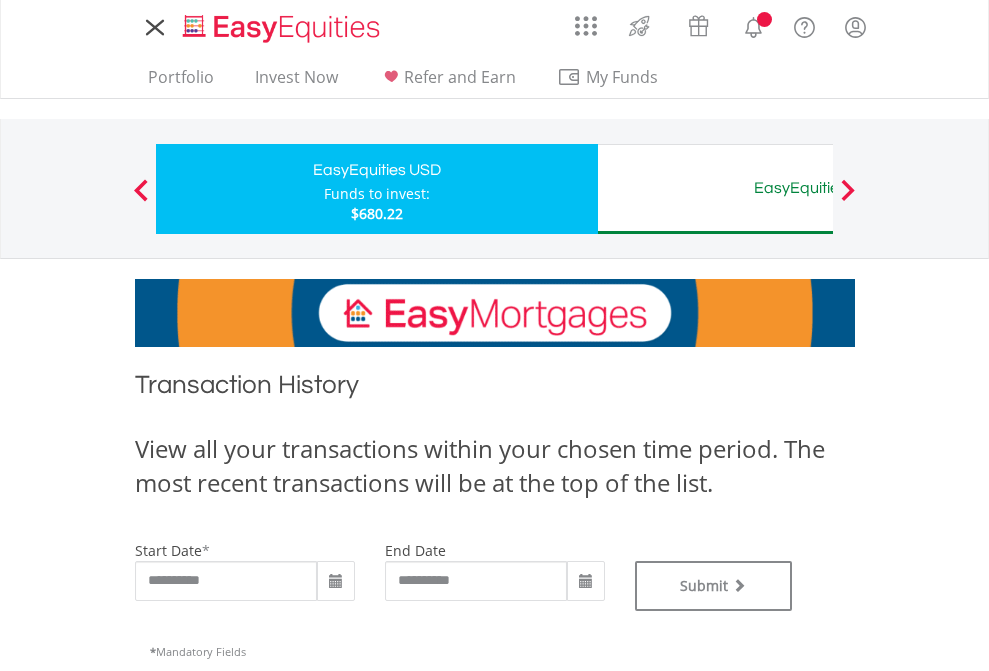 scroll, scrollTop: 0, scrollLeft: 0, axis: both 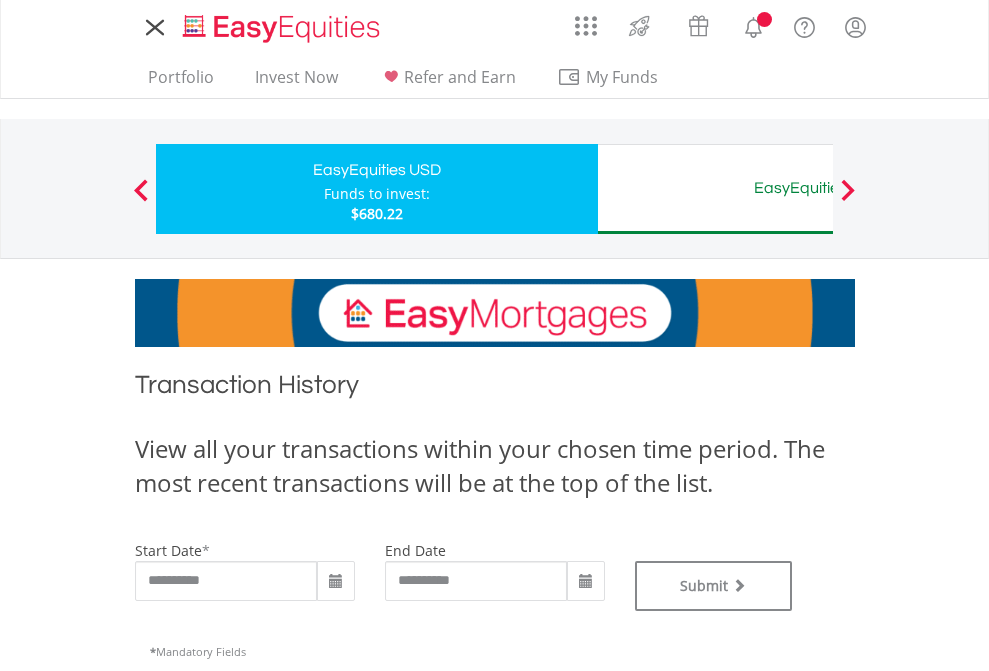 type on "**********" 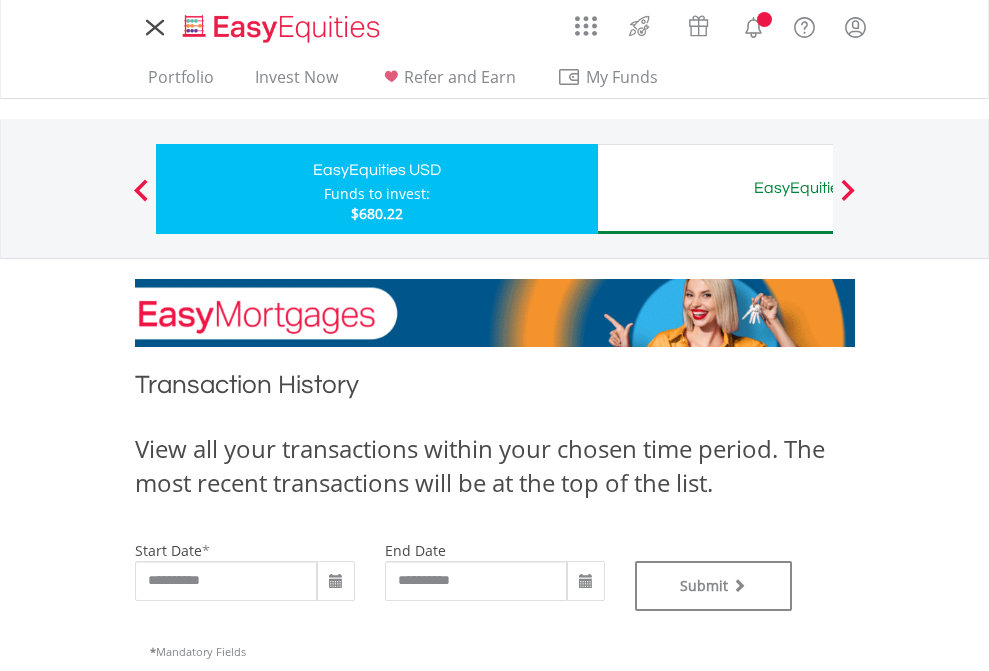 type on "**********" 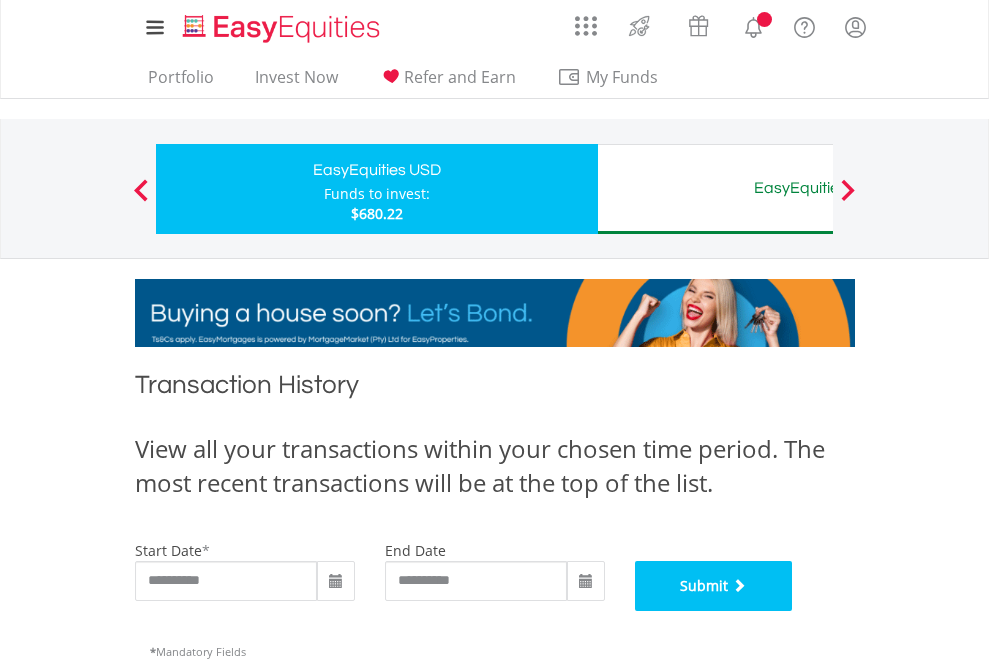 click on "Submit" at bounding box center [714, 586] 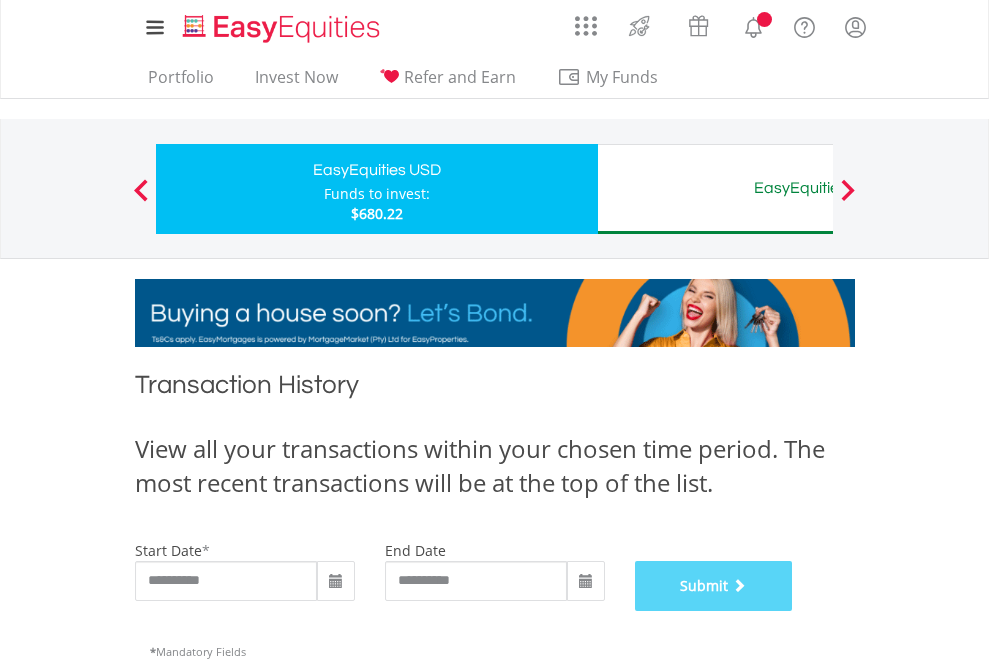 scroll, scrollTop: 811, scrollLeft: 0, axis: vertical 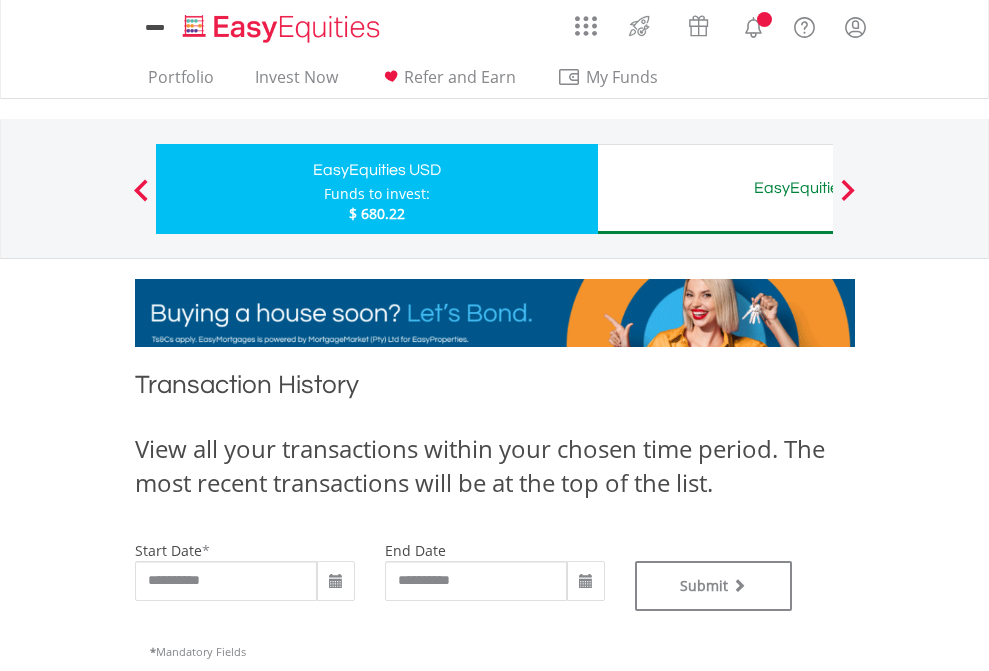 click on "EasyEquities AUD" at bounding box center (818, 188) 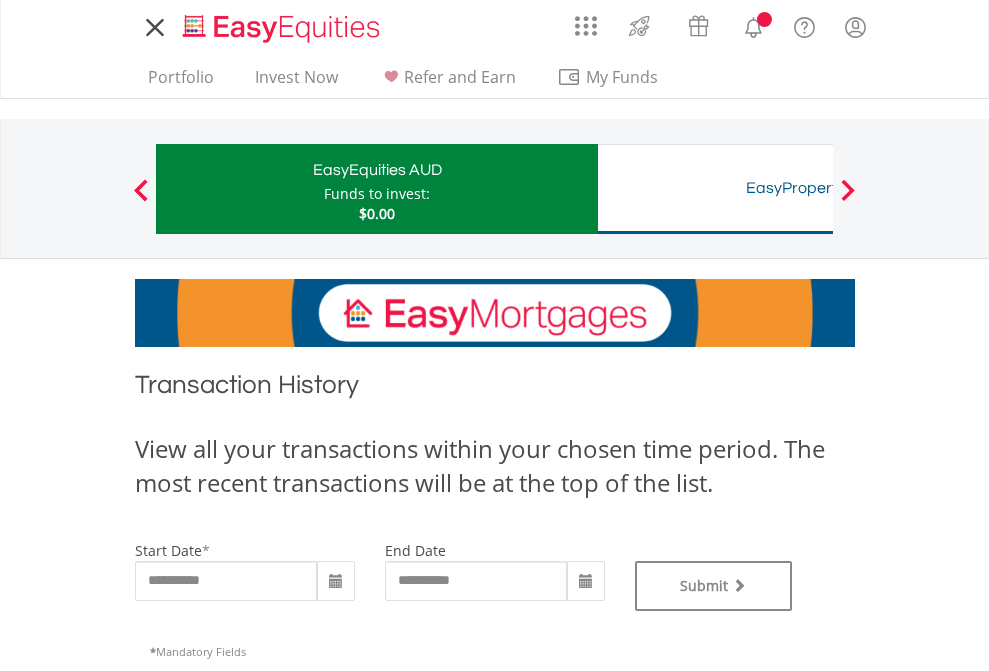 scroll, scrollTop: 0, scrollLeft: 0, axis: both 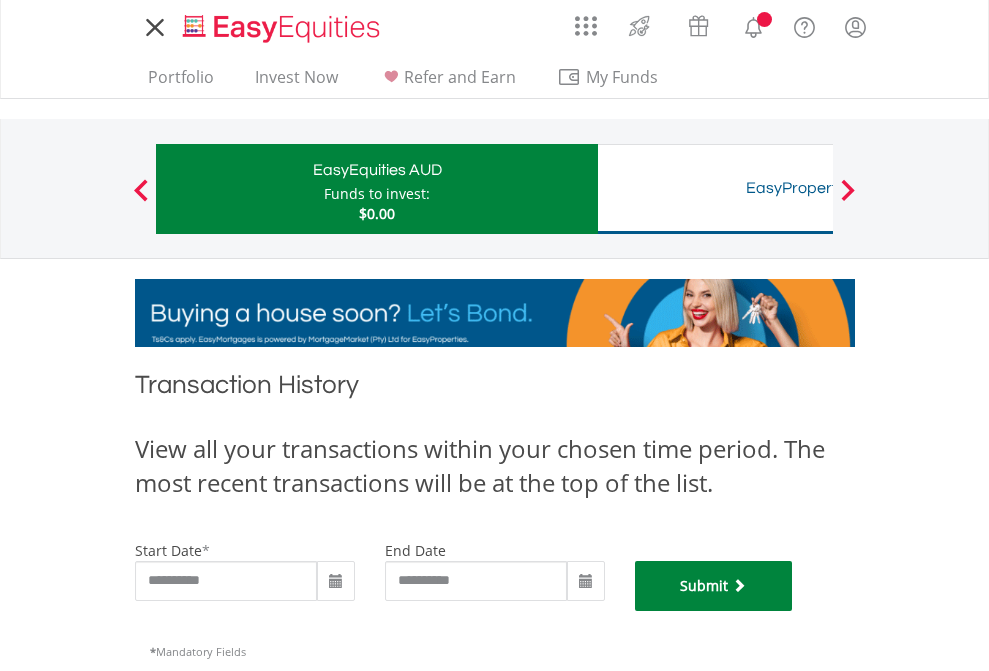 click on "Submit" at bounding box center (714, 586) 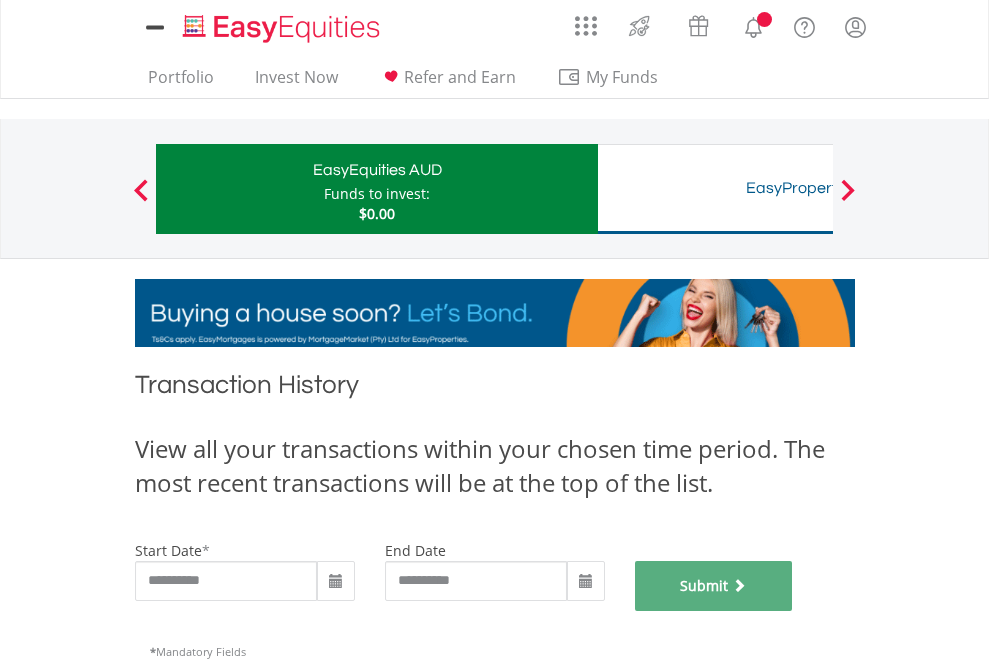 scroll, scrollTop: 811, scrollLeft: 0, axis: vertical 